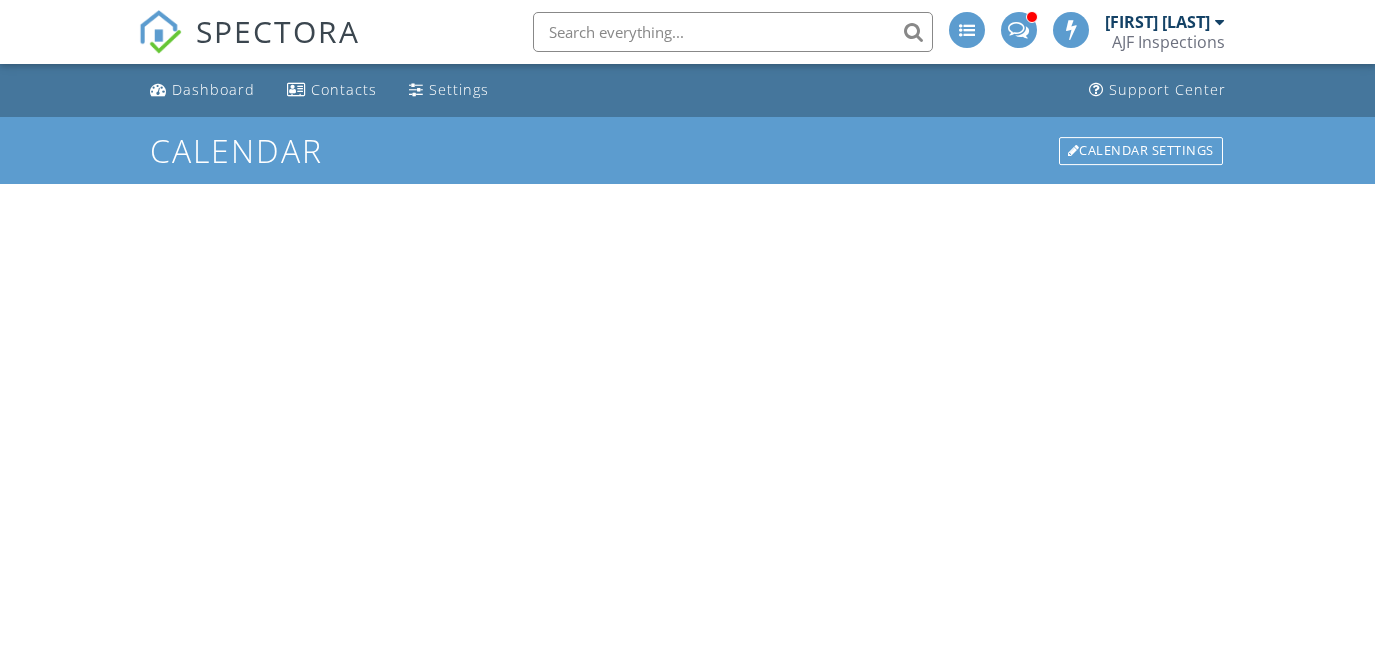 scroll, scrollTop: 0, scrollLeft: 0, axis: both 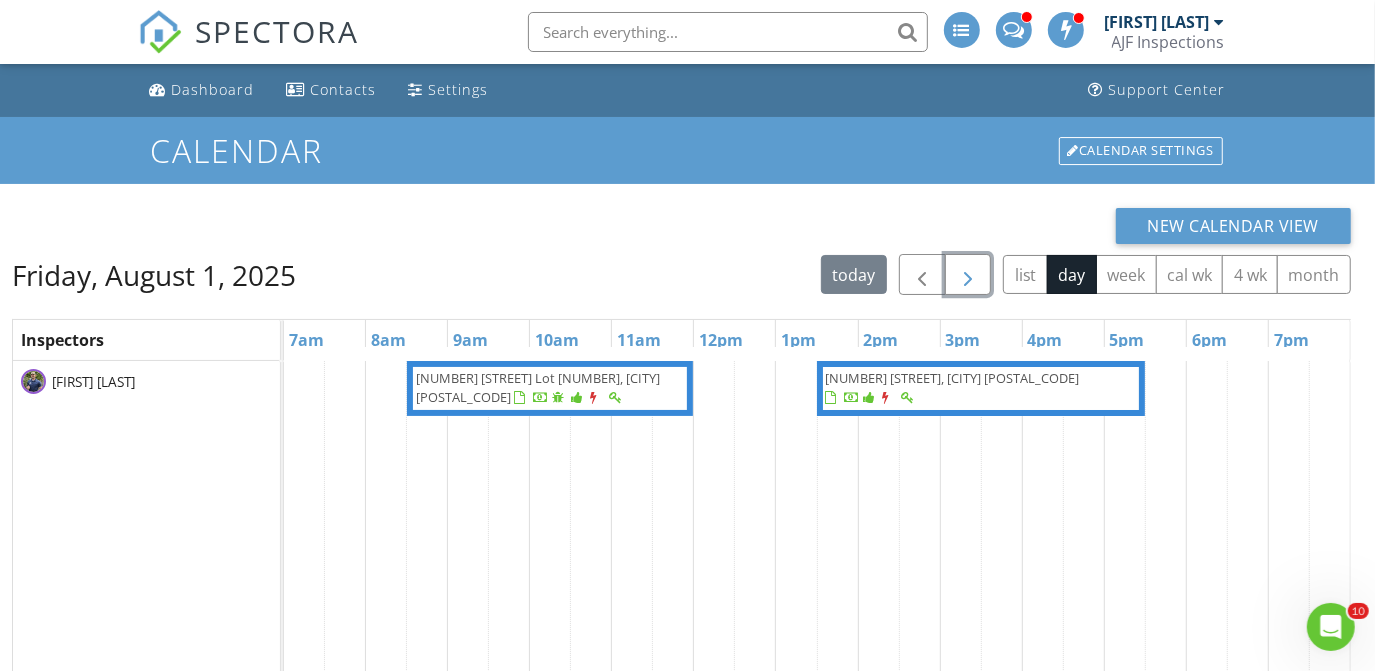 click at bounding box center (968, 275) 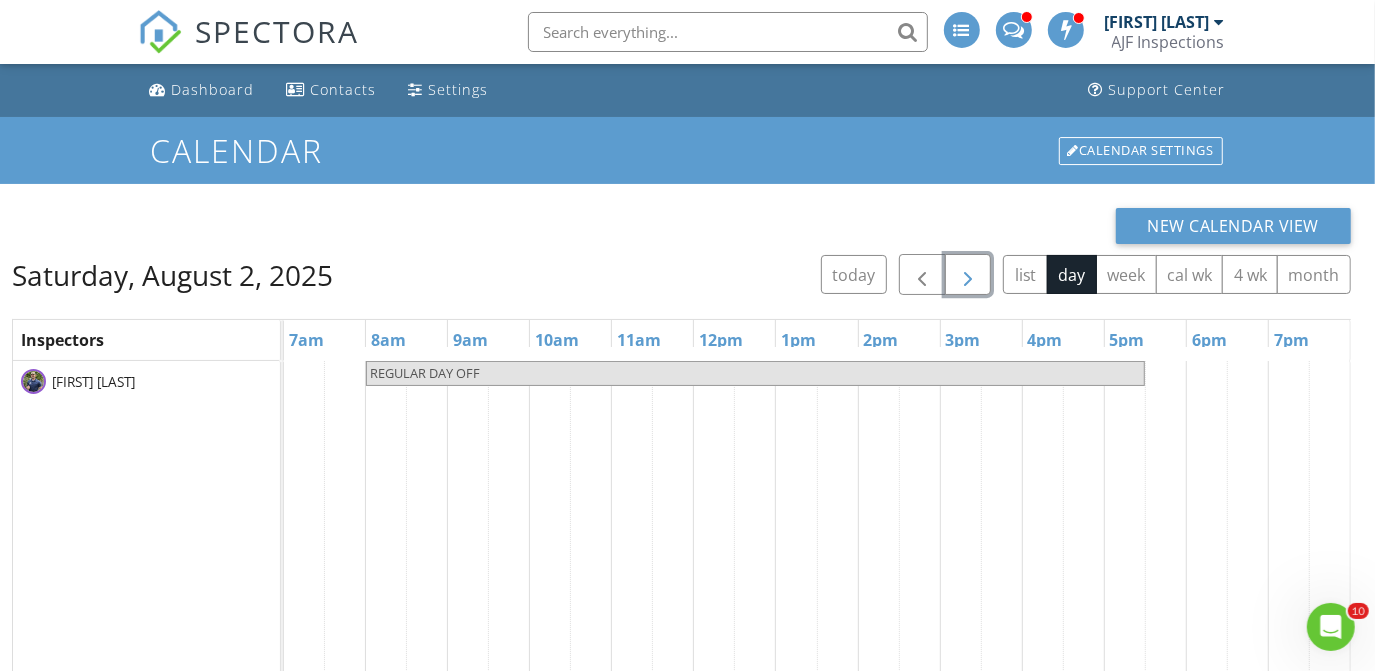 click at bounding box center (968, 275) 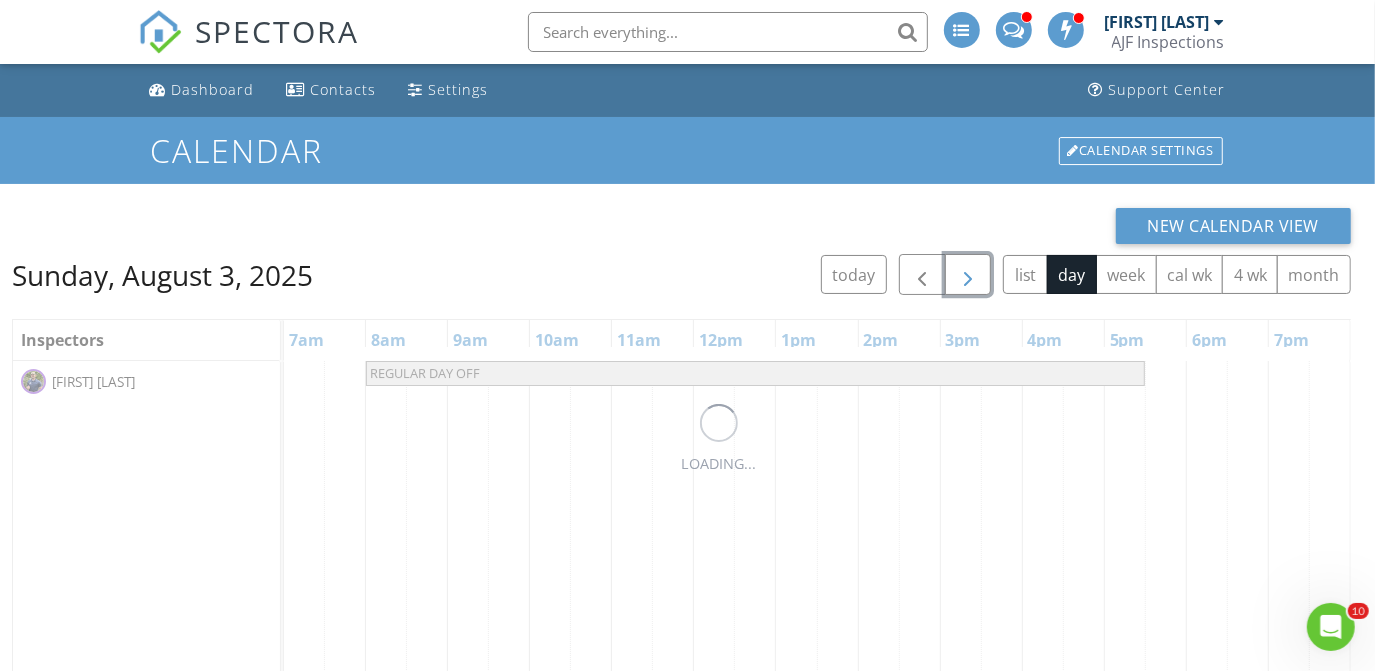 click at bounding box center (968, 275) 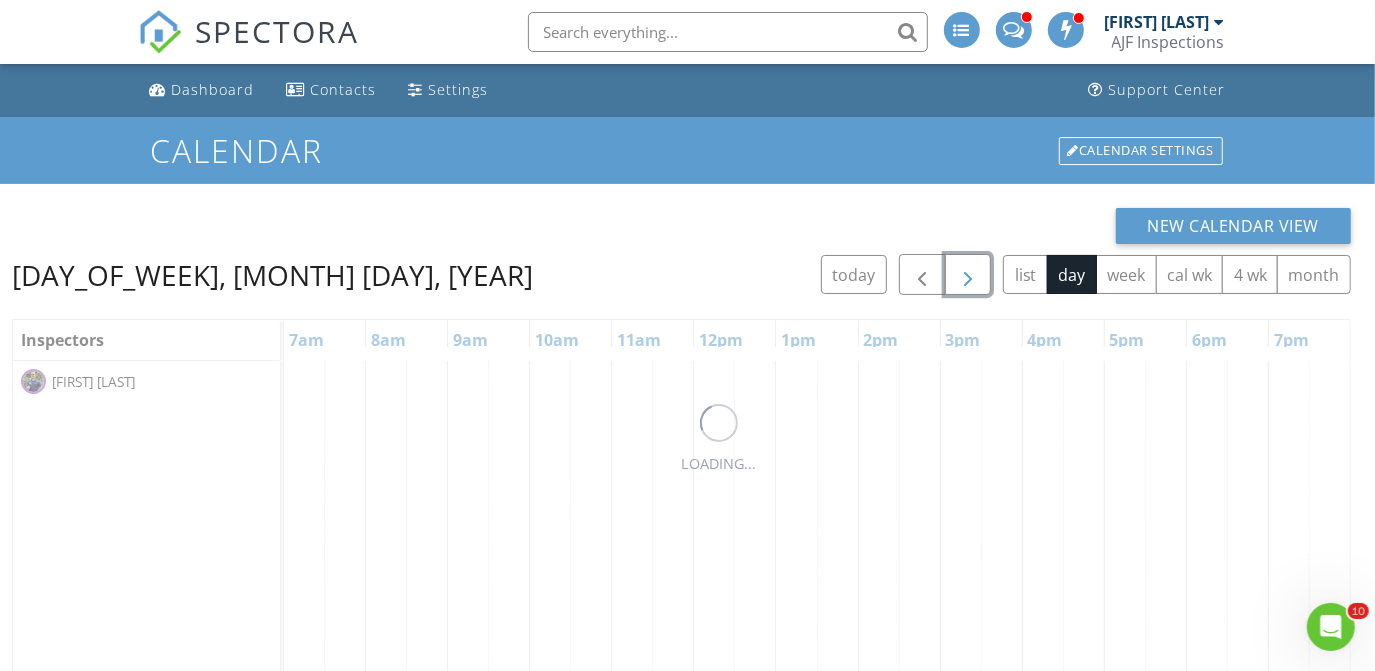 click at bounding box center (968, 275) 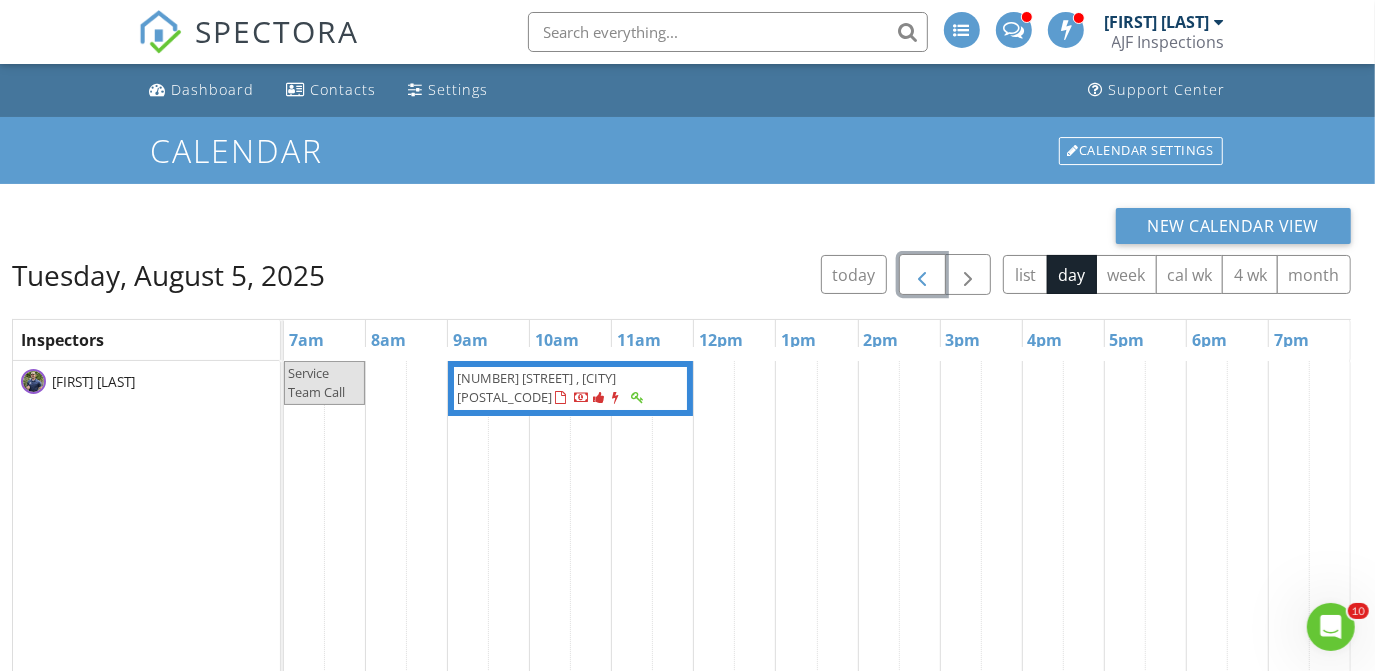 click at bounding box center (922, 275) 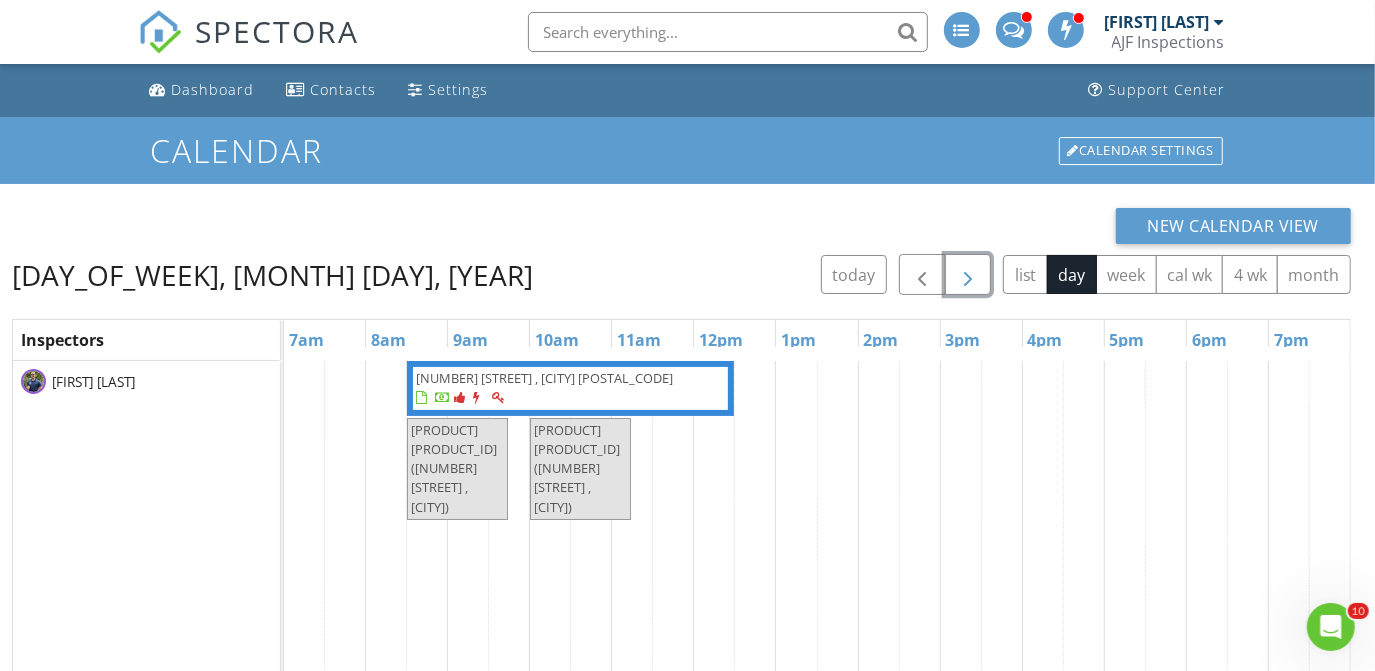 click at bounding box center (968, 275) 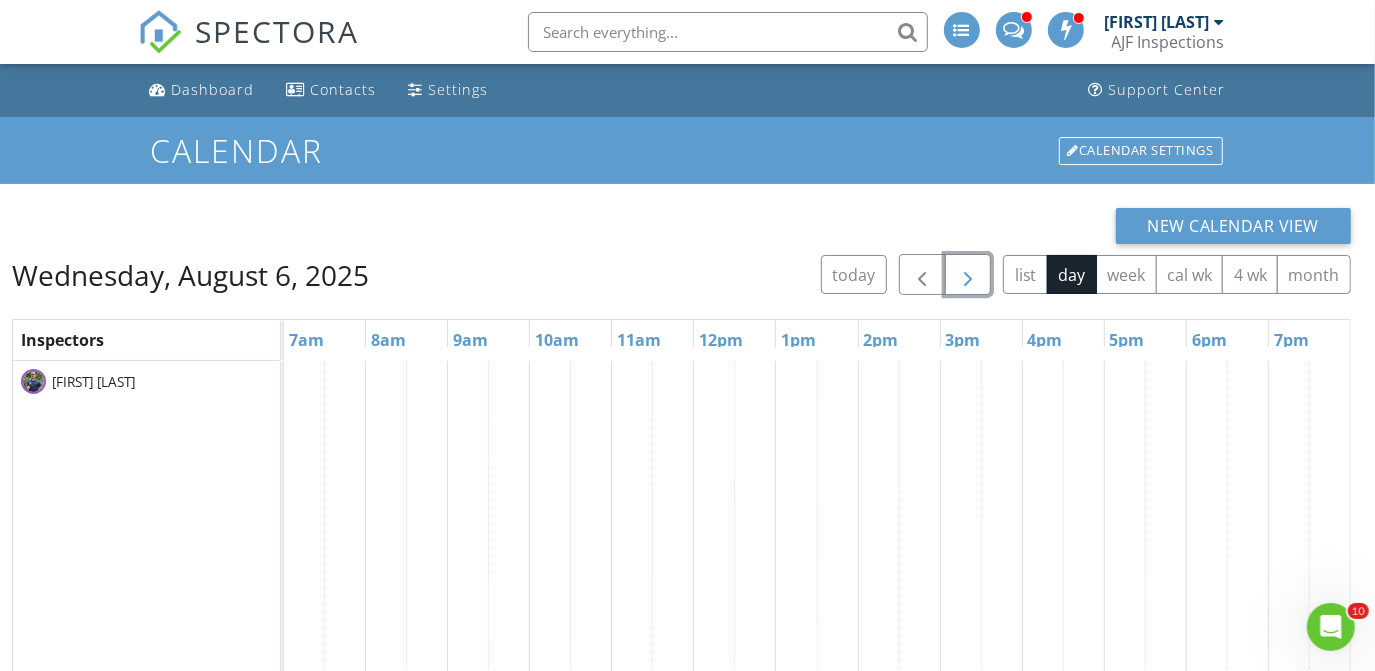 click at bounding box center [968, 275] 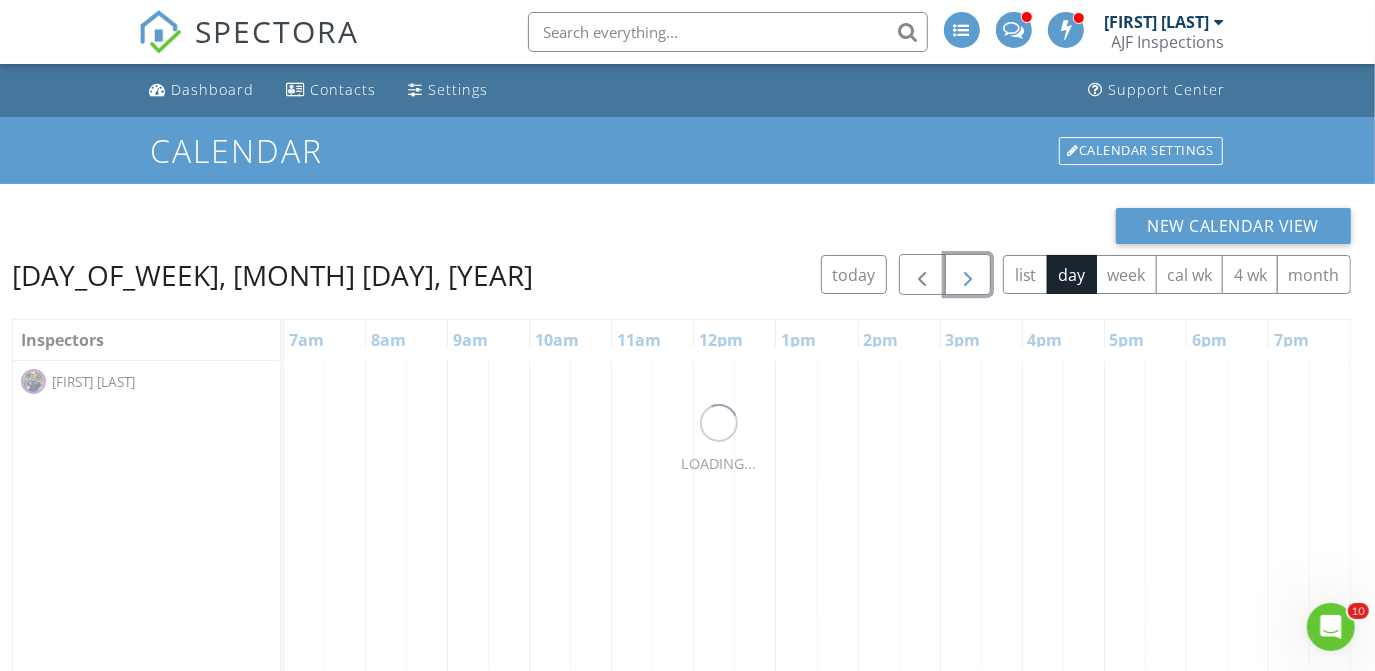 click at bounding box center [968, 275] 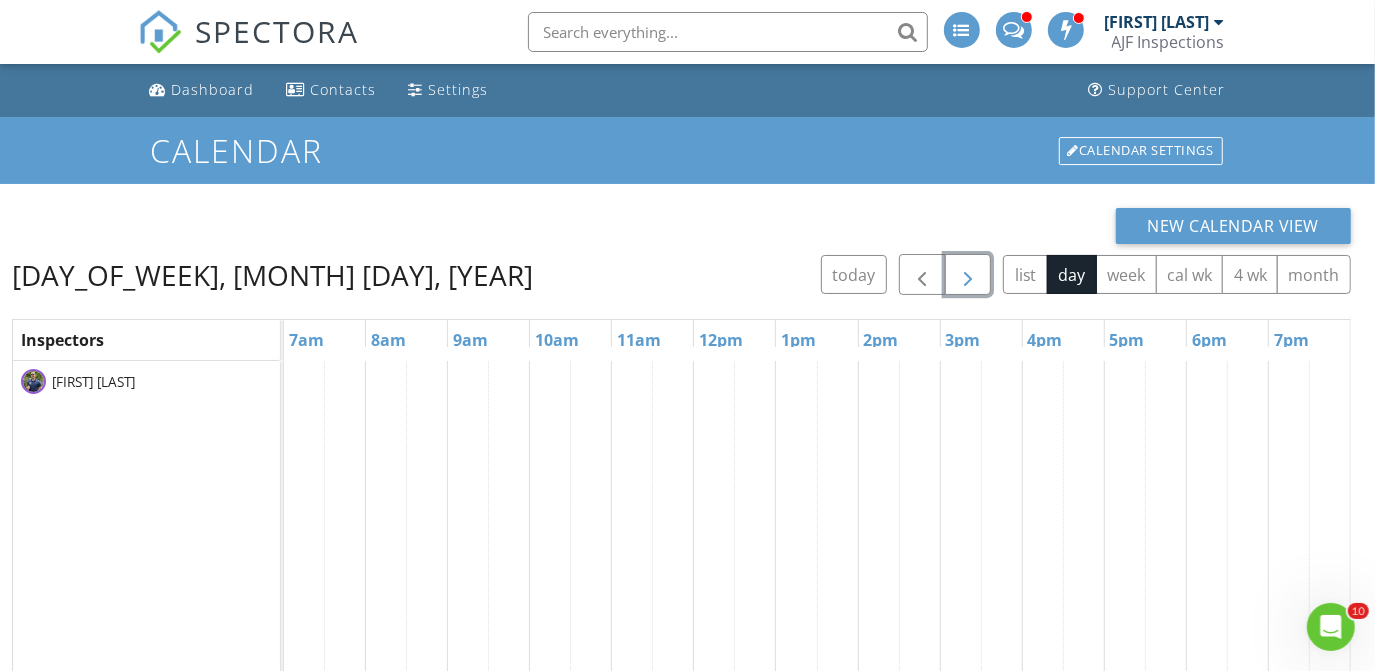 click at bounding box center [968, 275] 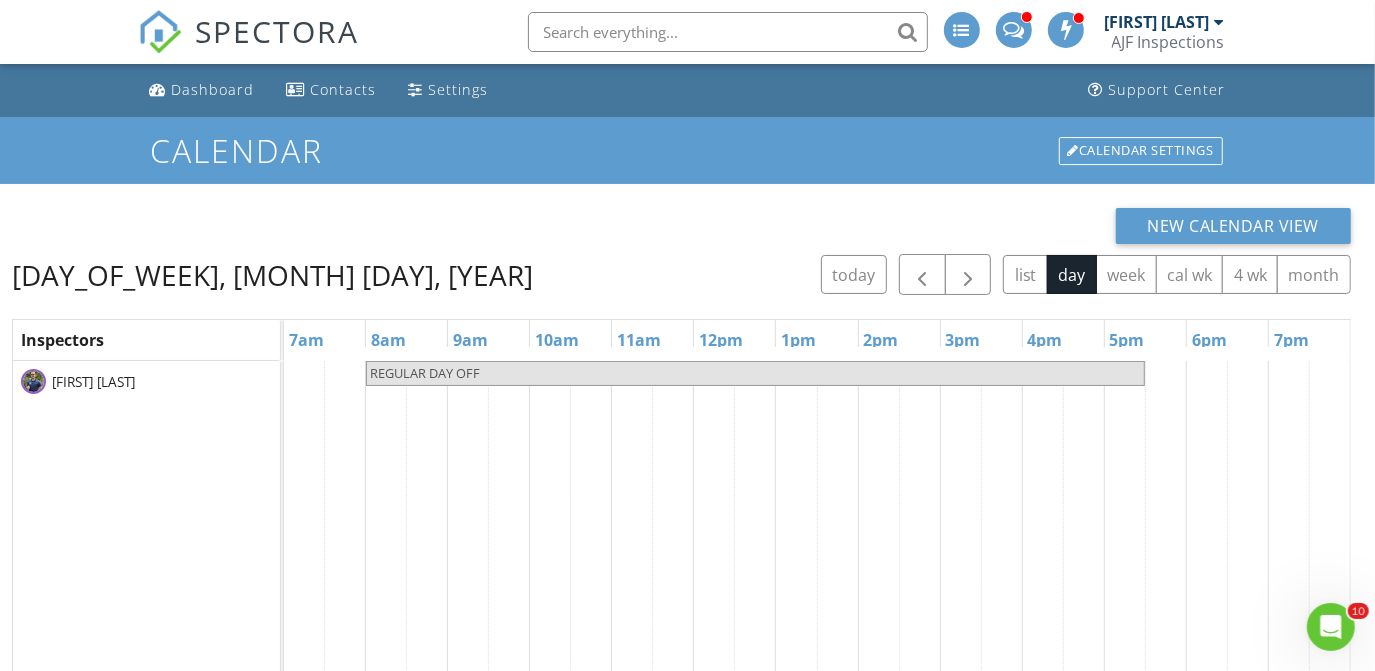 click on "[FIRST] [LAST]" at bounding box center (1157, 22) 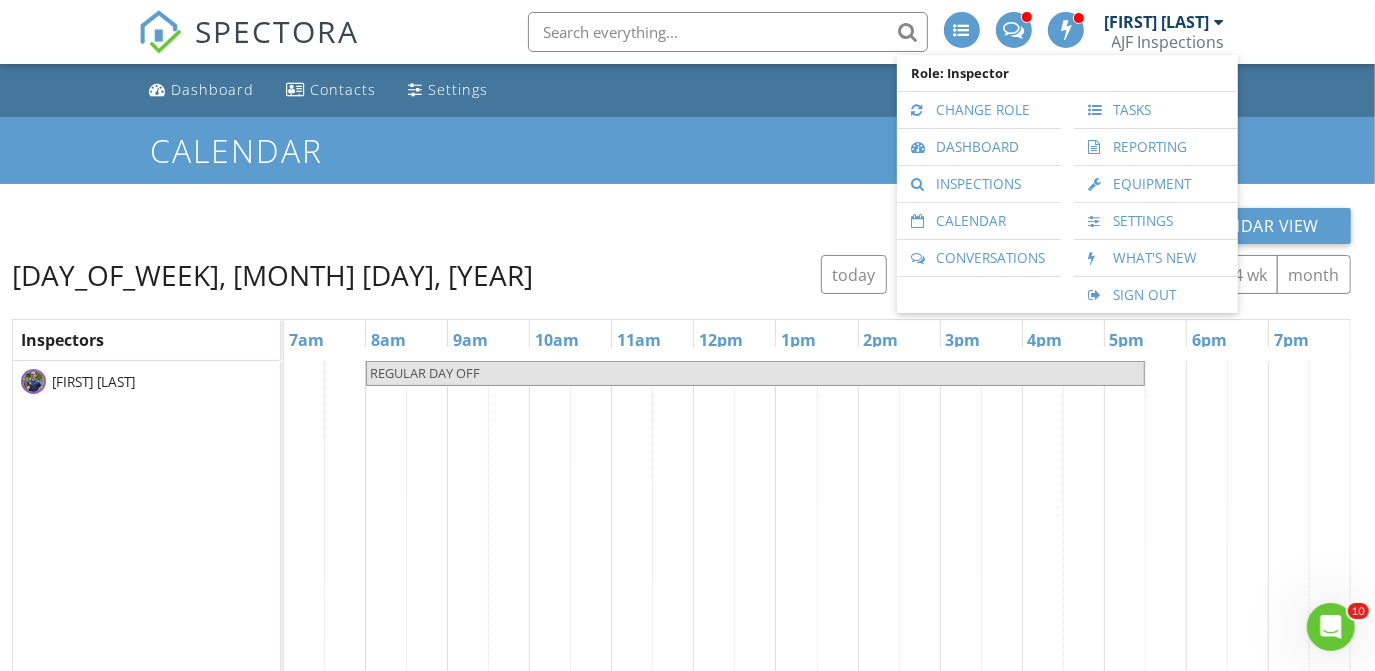 click on "New Calendar View       Saturday, August 9, 2025 today list day week cal wk 4 wk month Inspectors 7am 8am 9am 10am 11am 12pm 1pm 2pm 3pm 4pm 5pm 6pm 7pm Ben Schwartz
REGULAR DAY OFF" at bounding box center [681, 566] 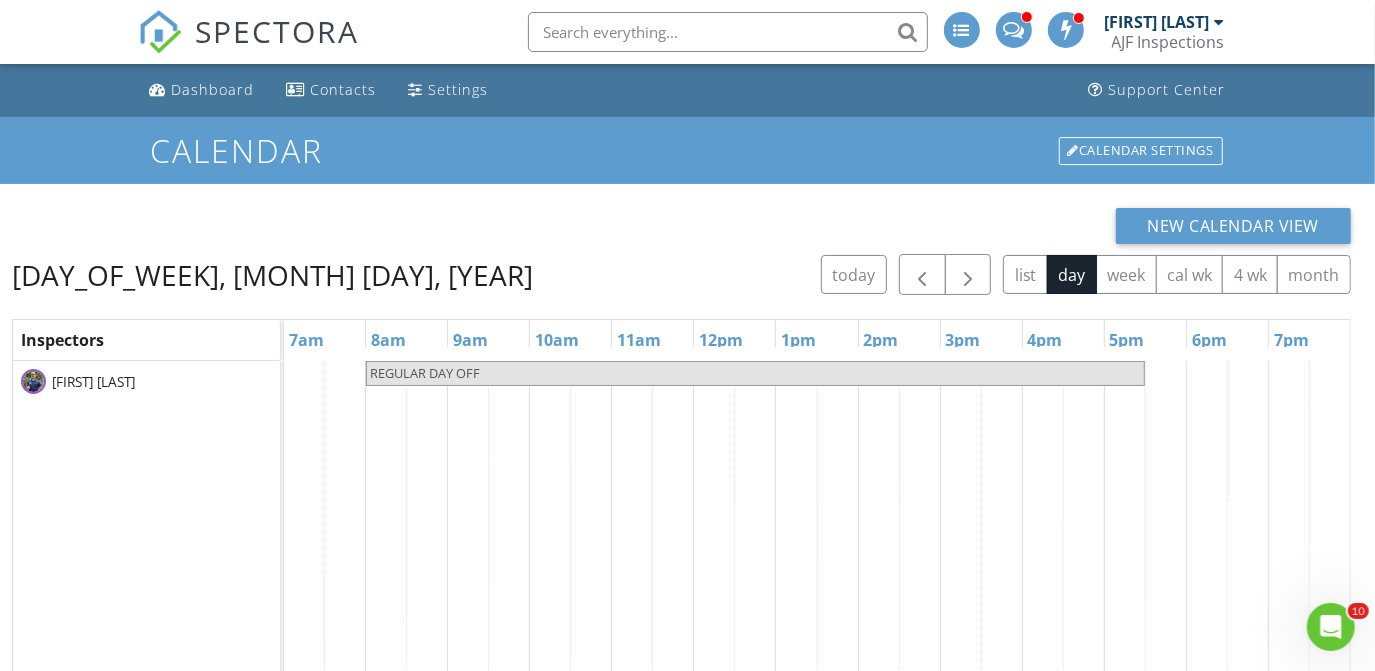 click on "[FIRST] [LAST]" at bounding box center [1165, 22] 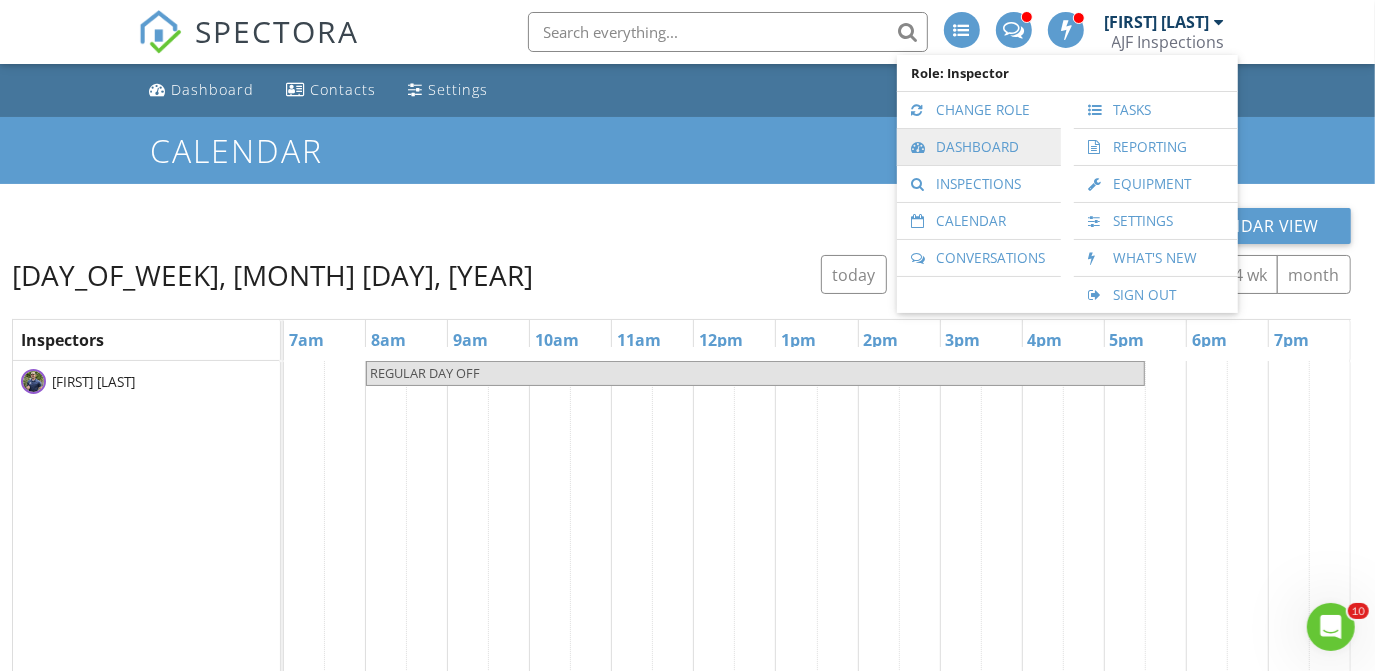 click on "Dashboard" at bounding box center (979, 147) 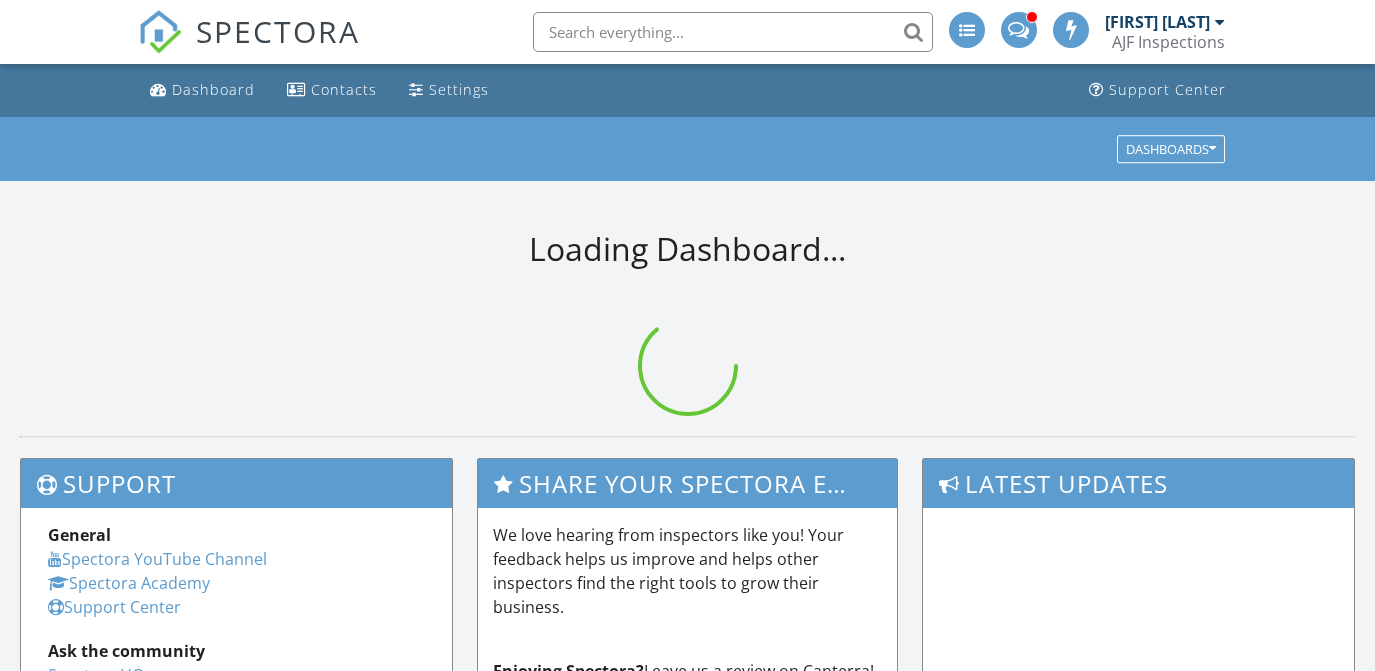 scroll, scrollTop: 0, scrollLeft: 0, axis: both 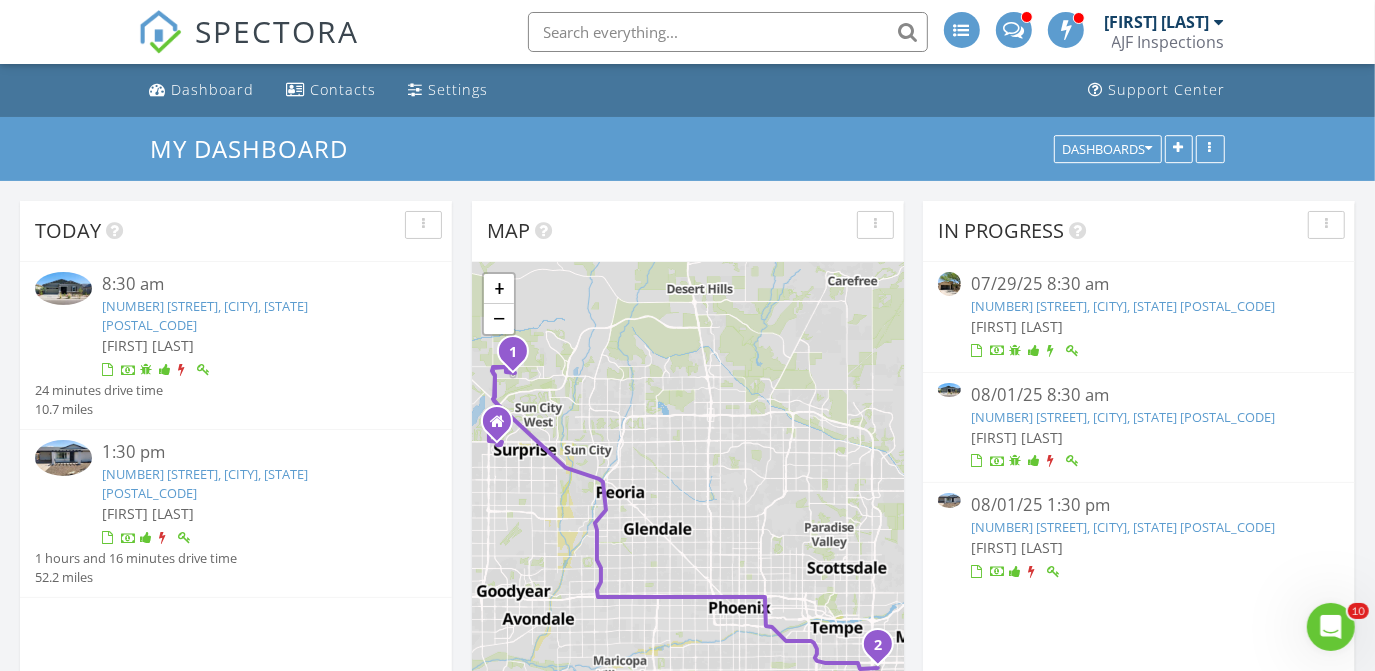 click on "[NUMBER] [STREET], [CITY], [STATE] [POSTAL_CODE]" at bounding box center (205, 483) 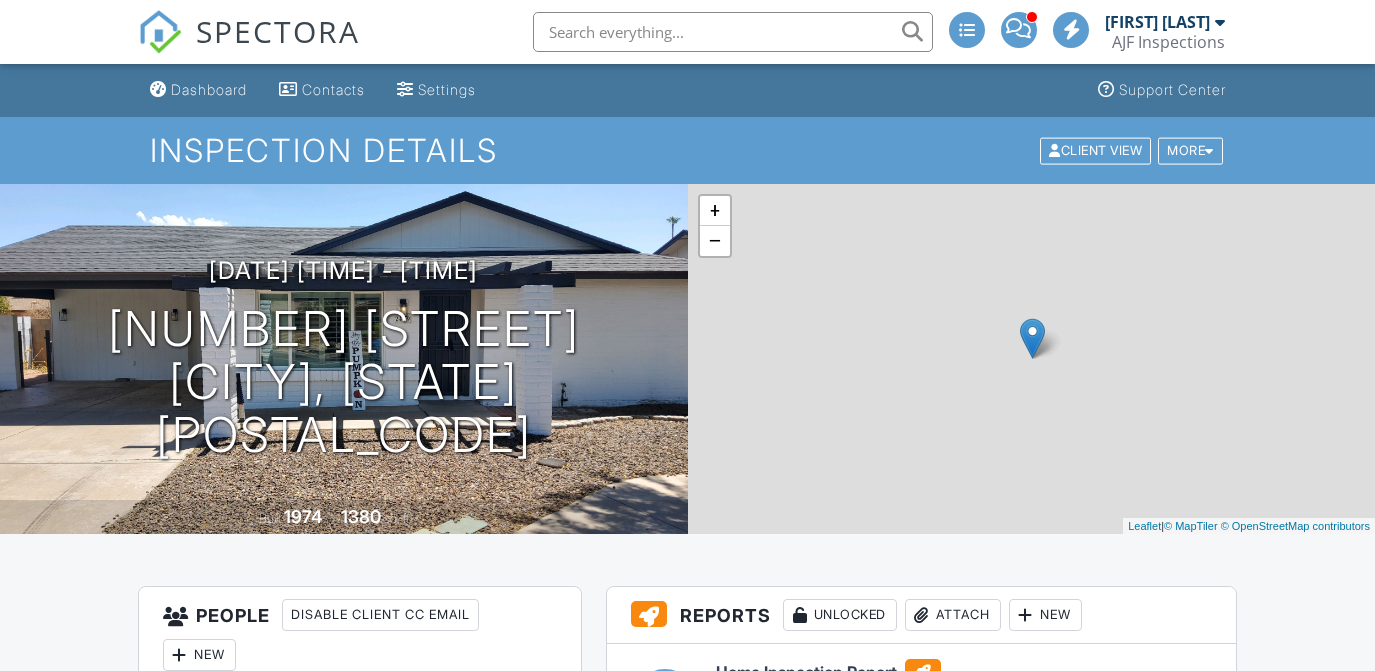 scroll, scrollTop: 0, scrollLeft: 0, axis: both 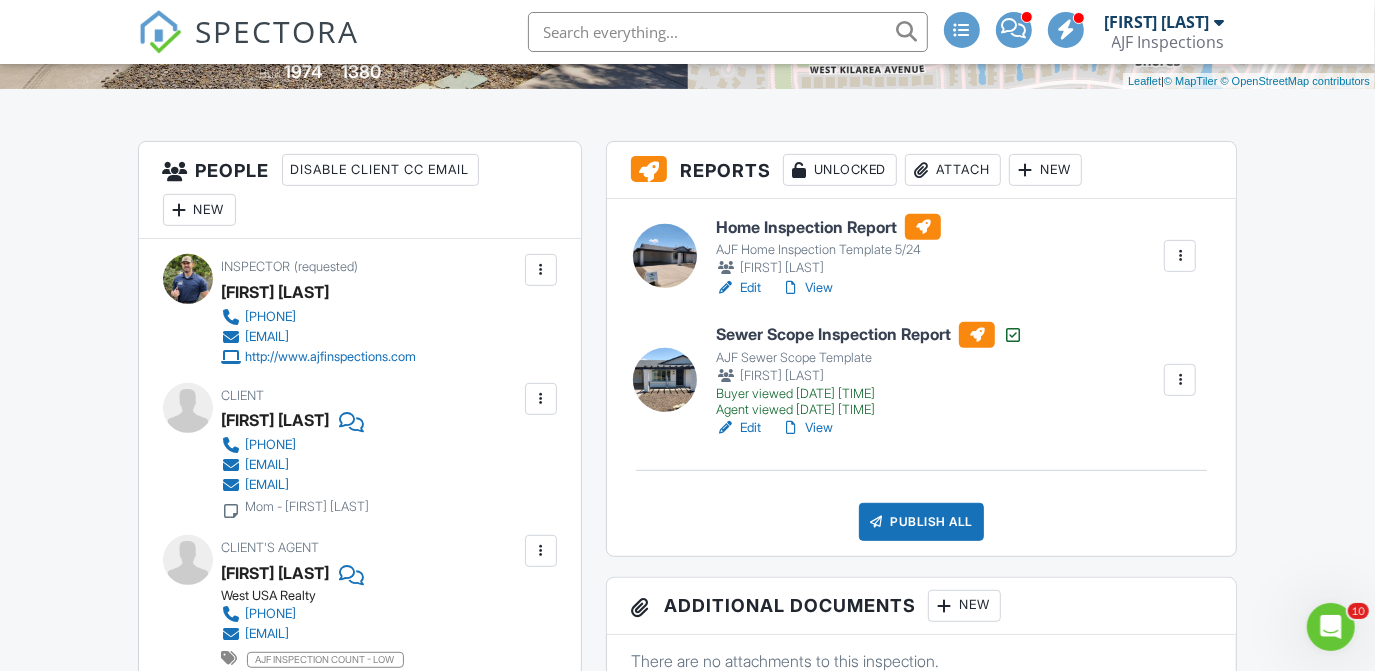 click on "Home Inspection Report" at bounding box center [828, 227] 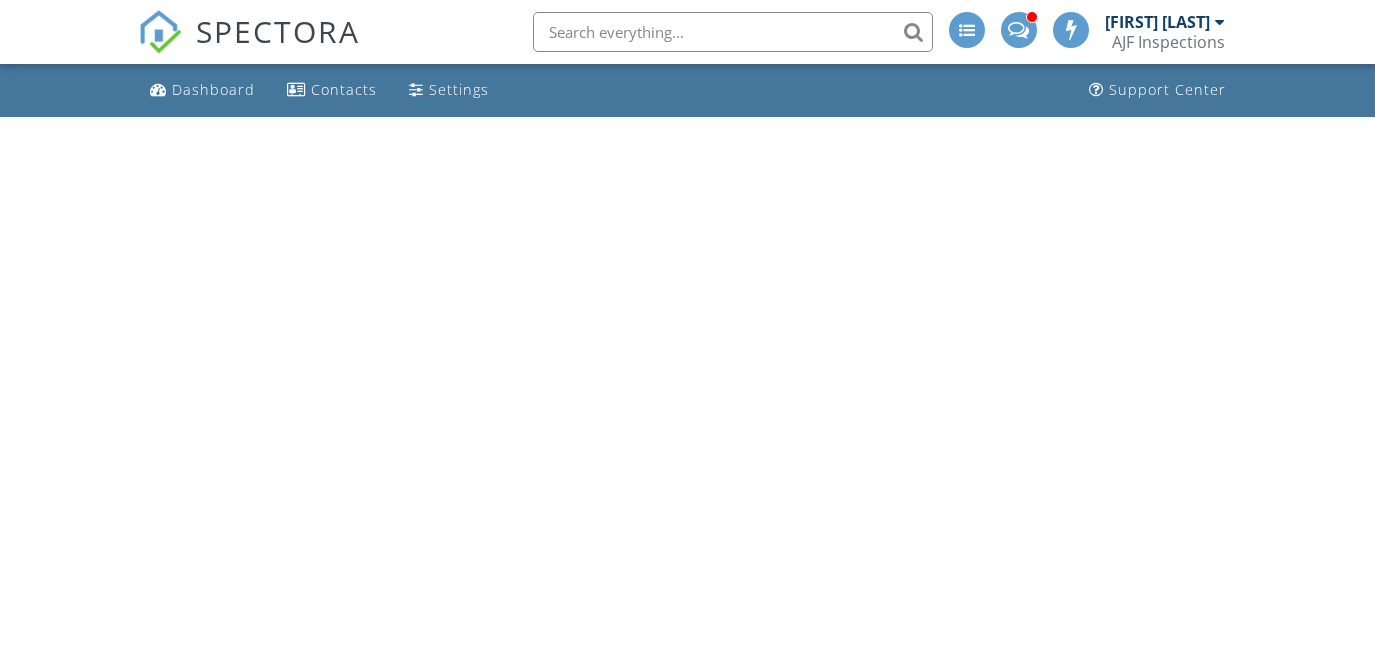 scroll, scrollTop: 0, scrollLeft: 0, axis: both 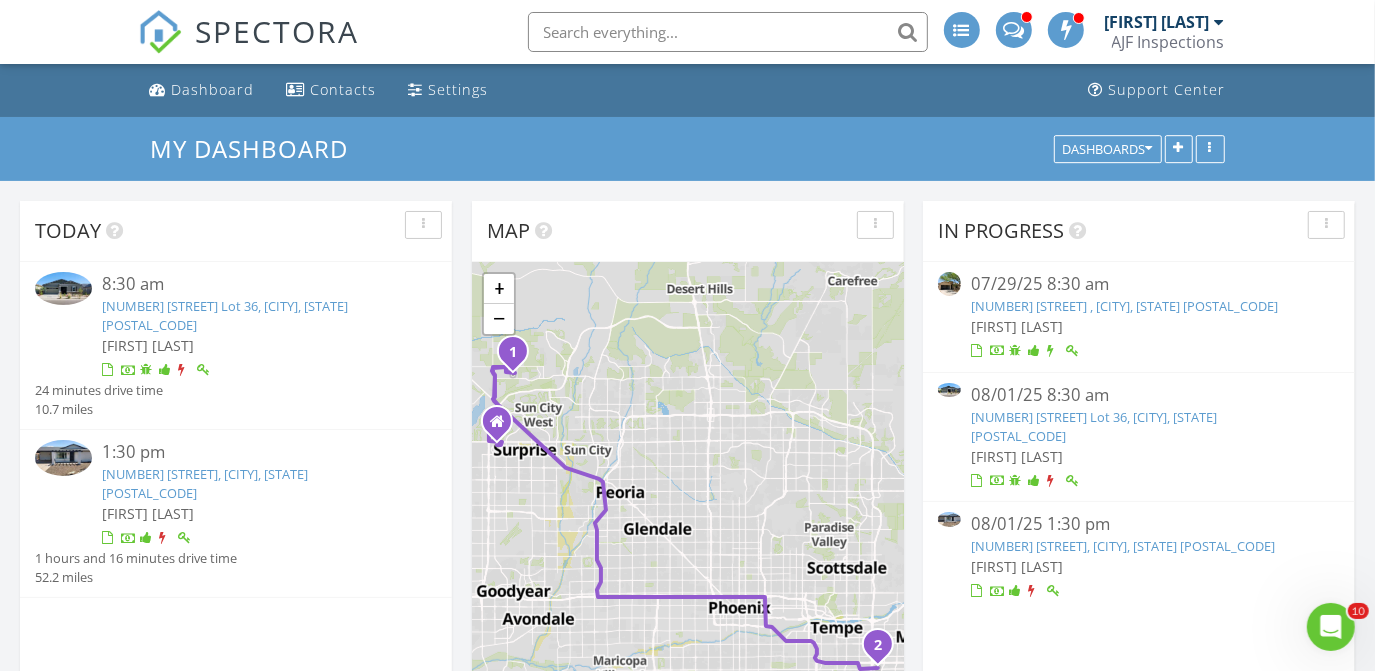 click on "[NUMBER] [STREET], [CITY], [STATE] [POSTAL_CODE]" at bounding box center (205, 483) 